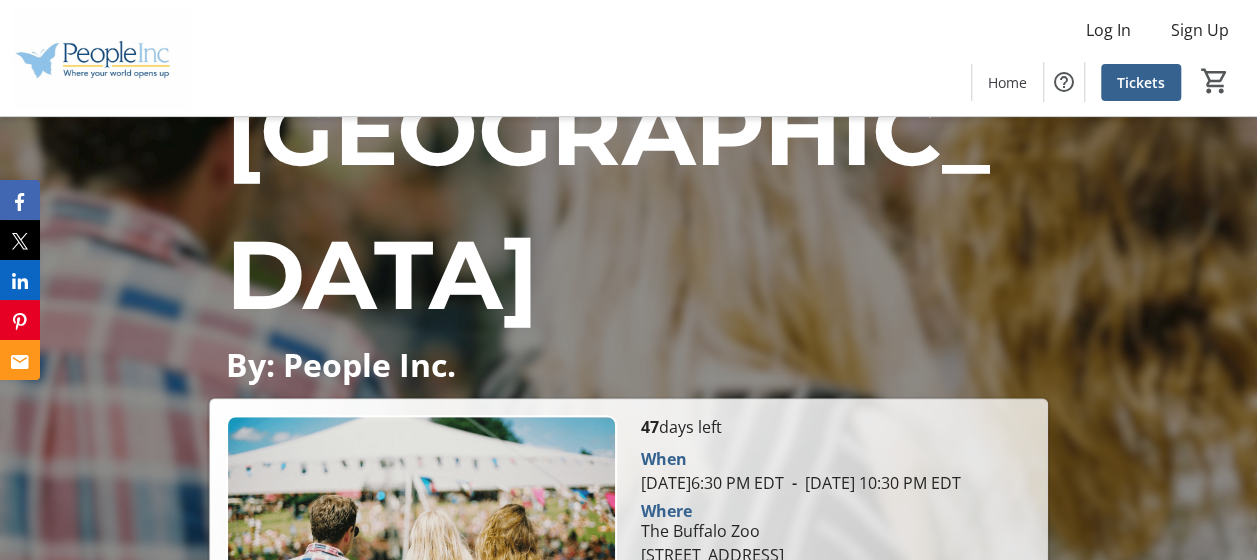 scroll, scrollTop: 590, scrollLeft: 0, axis: vertical 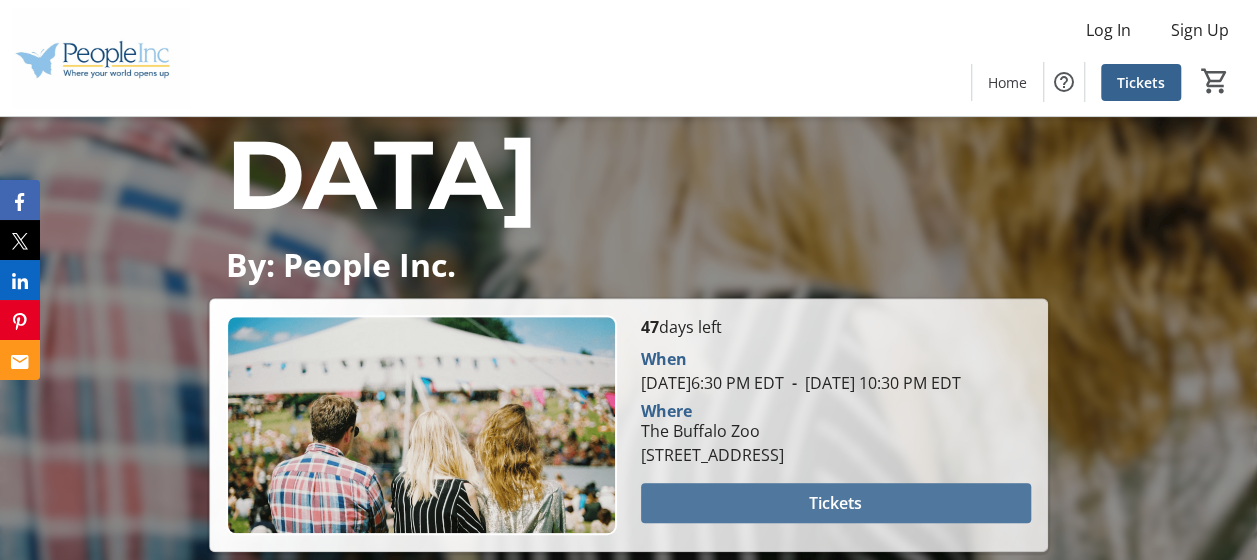 click at bounding box center (836, 503) 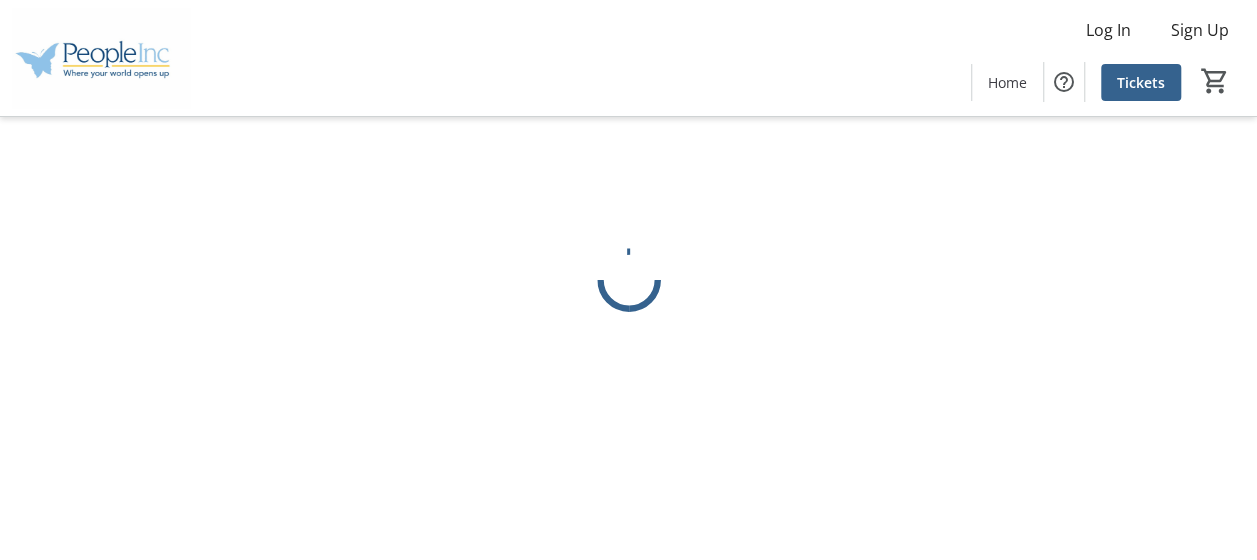 scroll, scrollTop: 0, scrollLeft: 0, axis: both 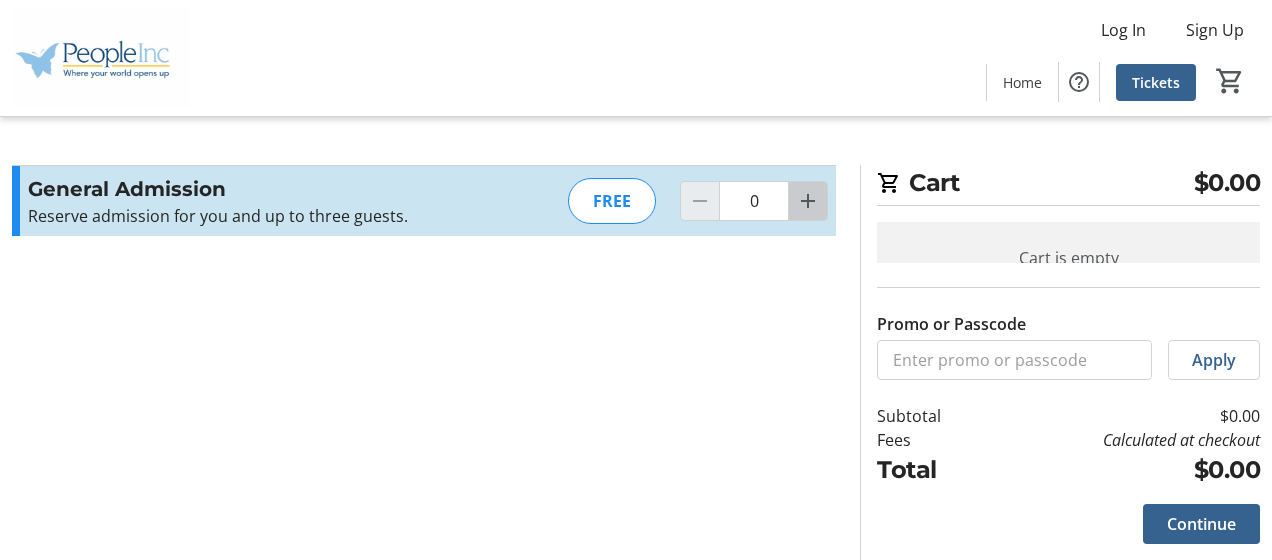 click 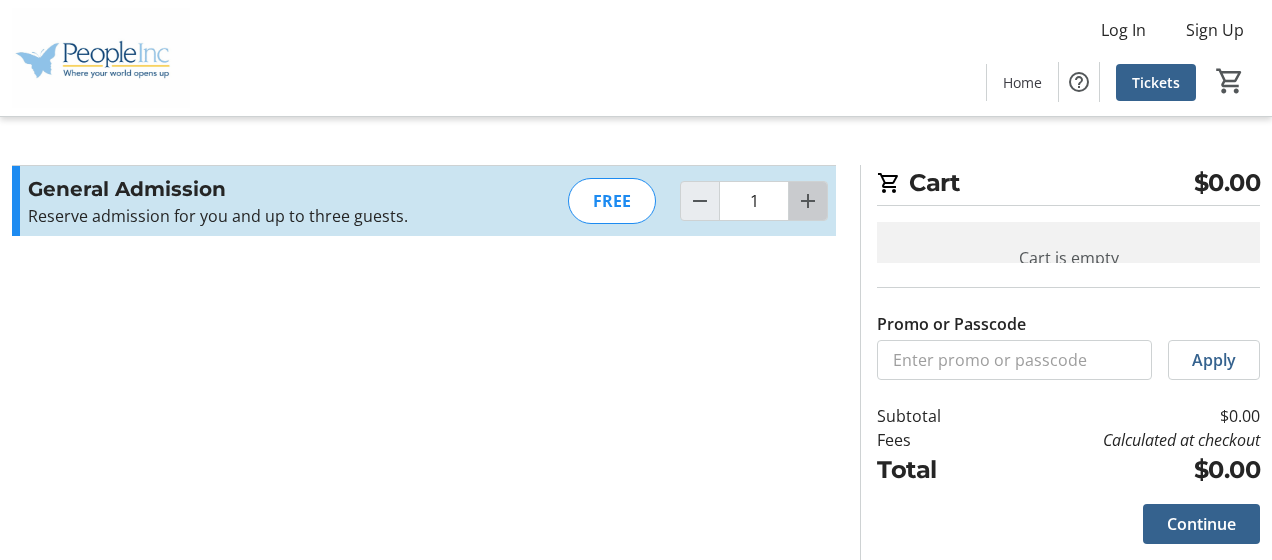 click 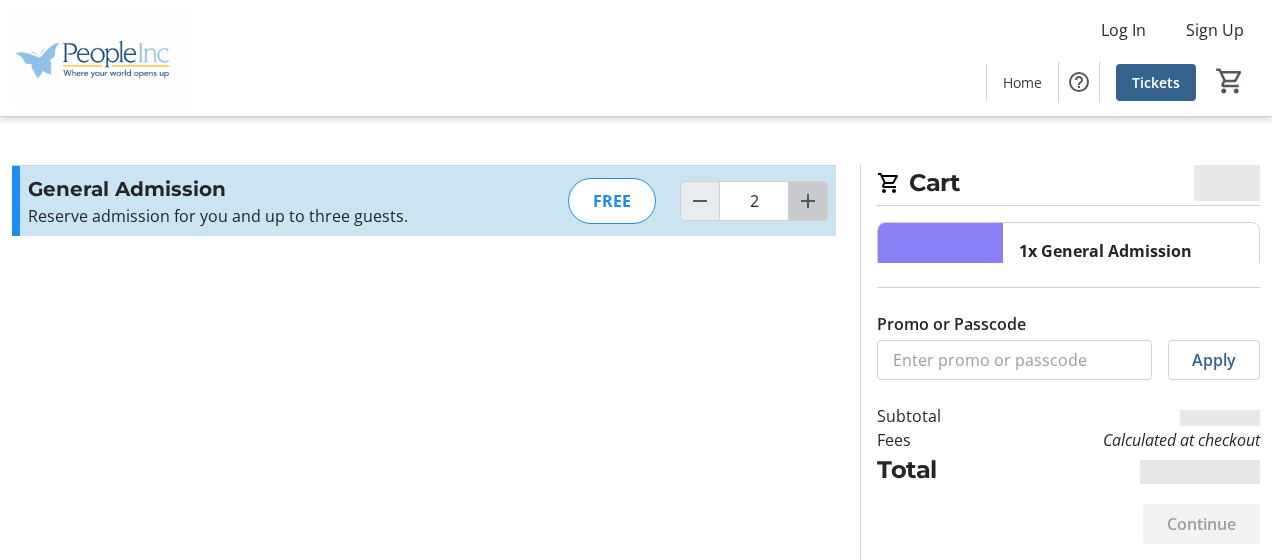 click 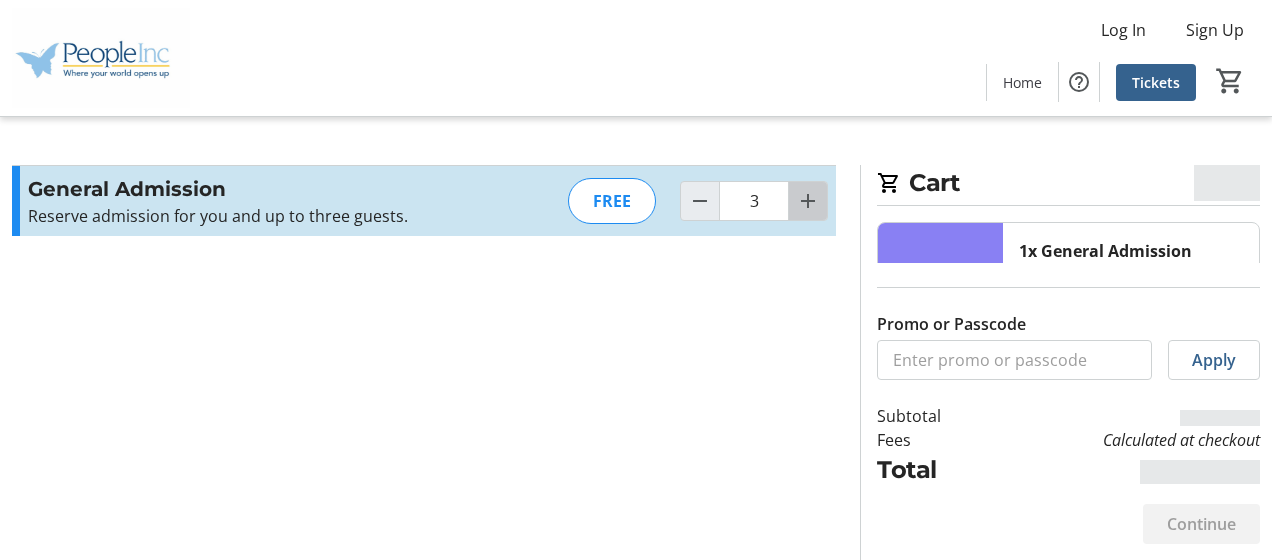 click 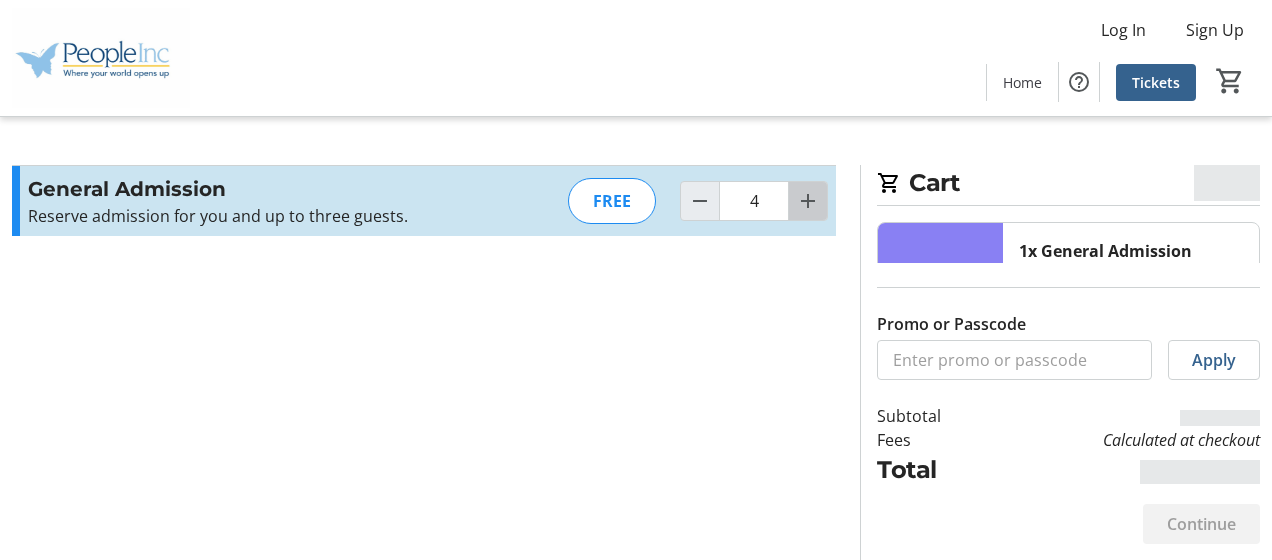 type on "3" 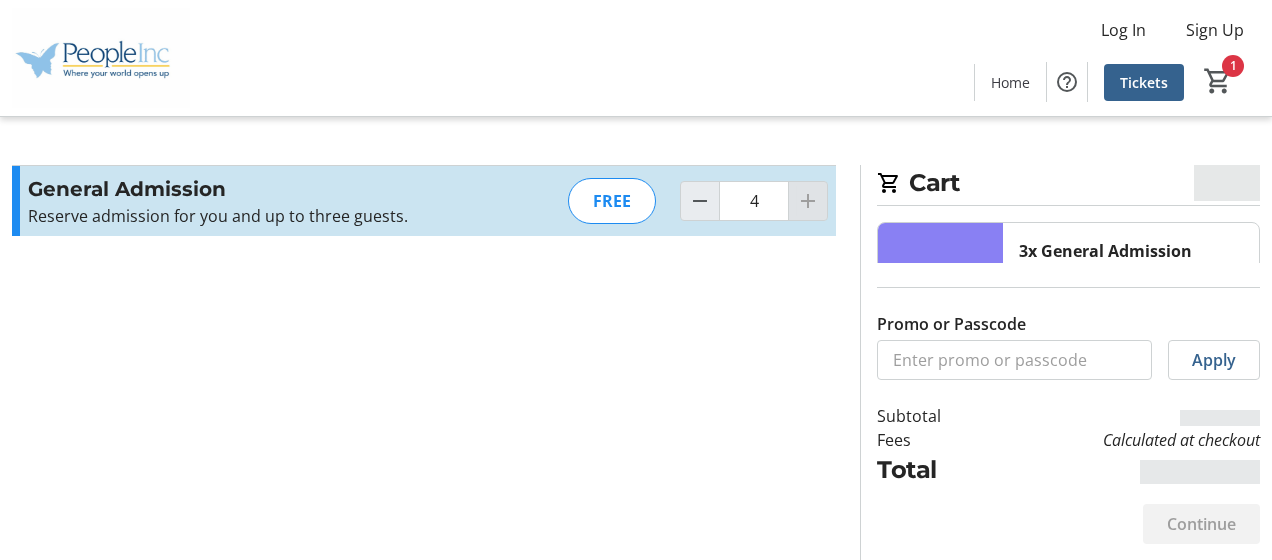 type on "4" 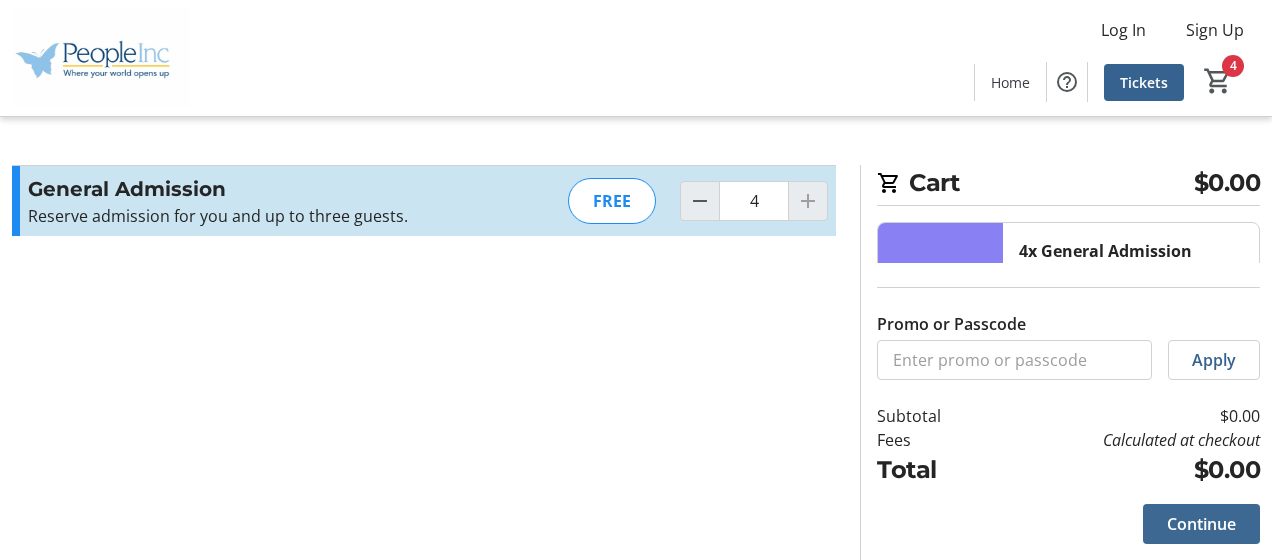 click on "Continue" 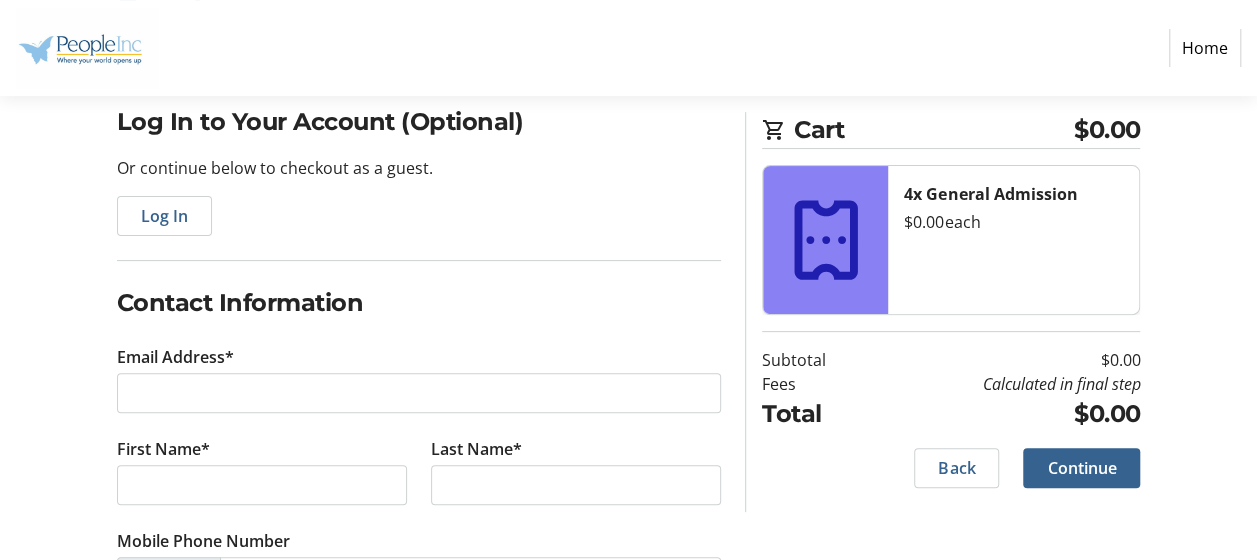 scroll, scrollTop: 200, scrollLeft: 0, axis: vertical 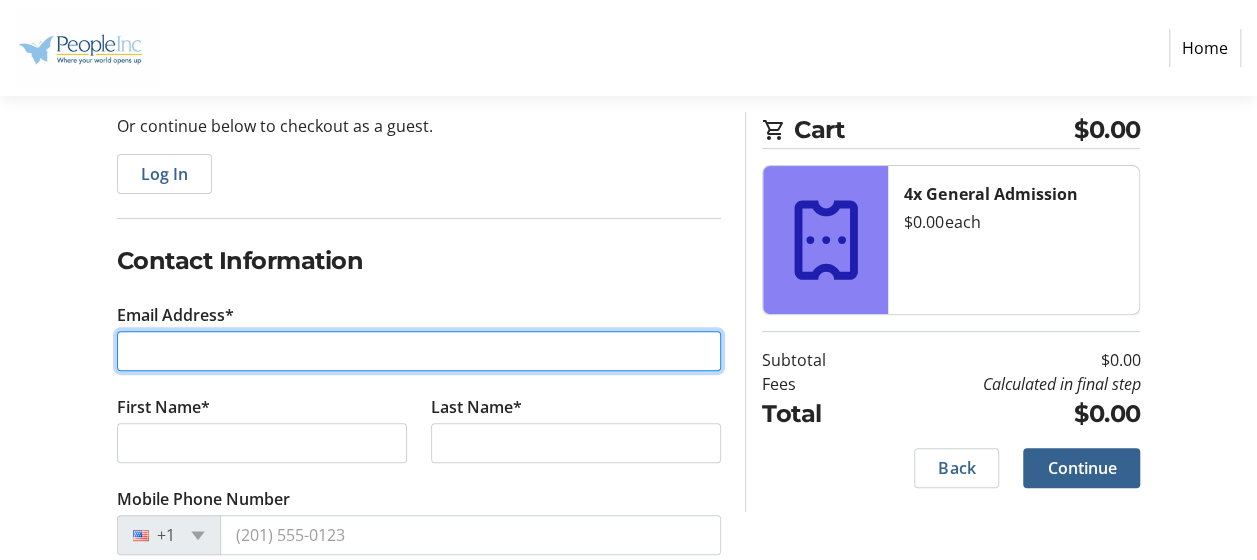 click on "Email Address*" at bounding box center [419, 351] 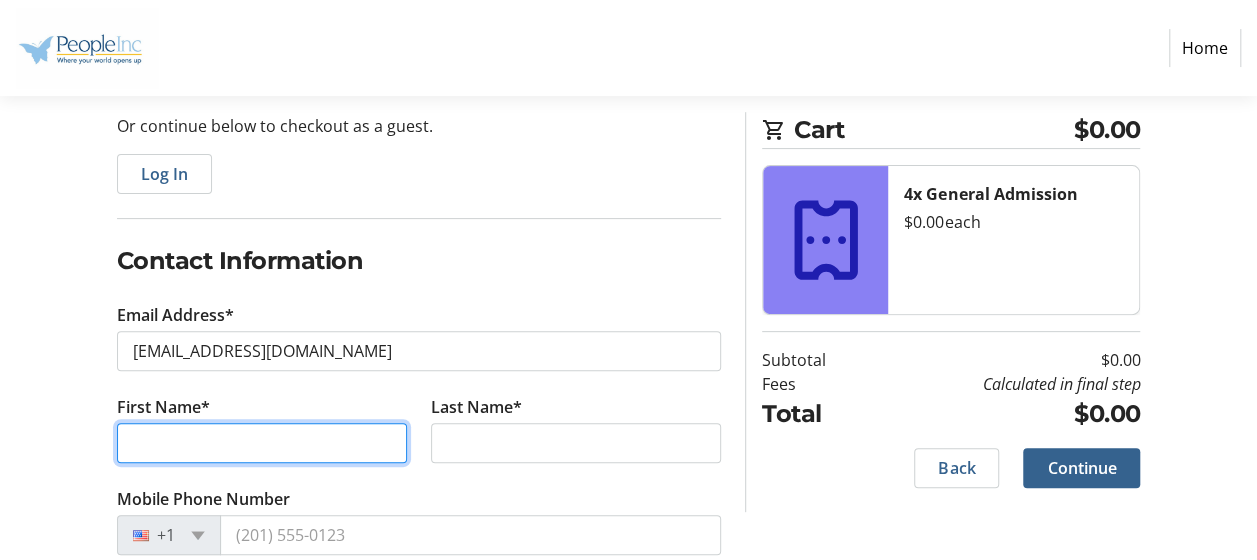 type on "[PERSON_NAME]" 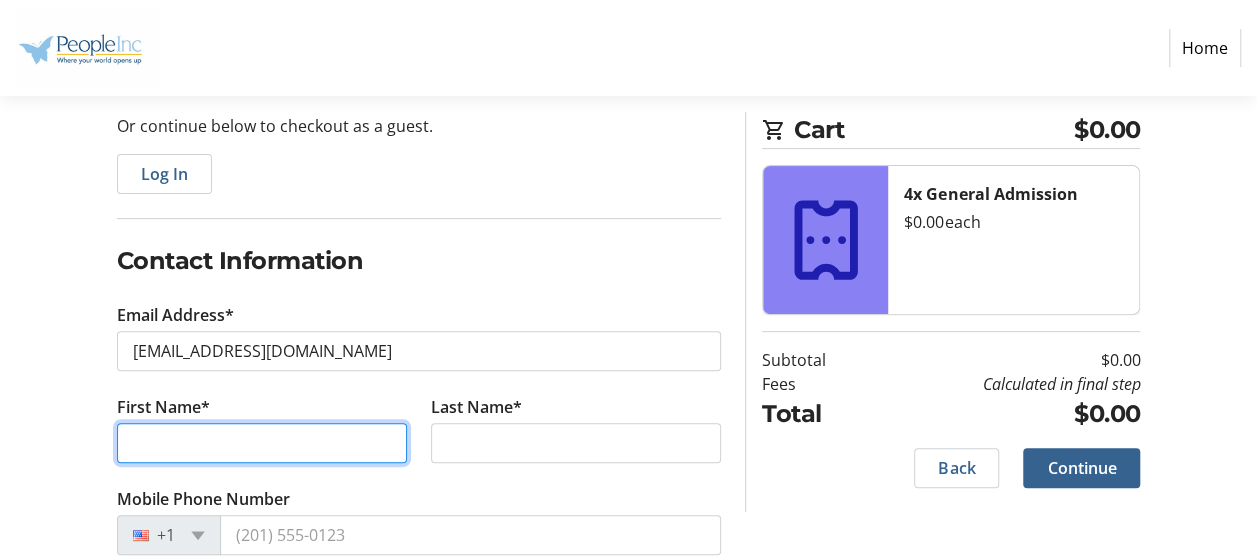 type on "[PERSON_NAME]" 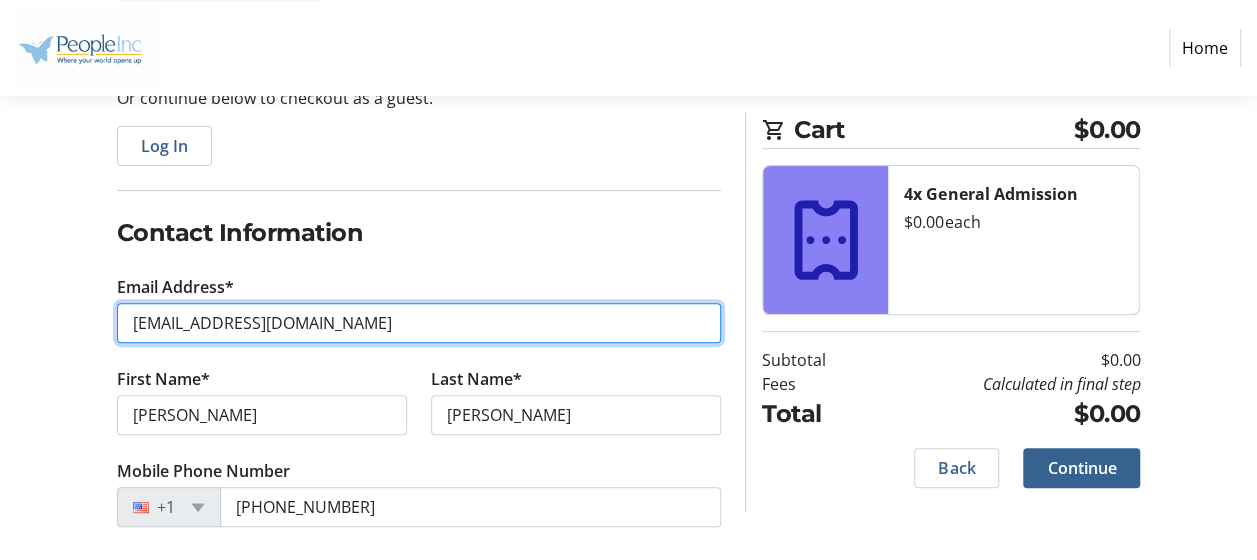 scroll, scrollTop: 240, scrollLeft: 0, axis: vertical 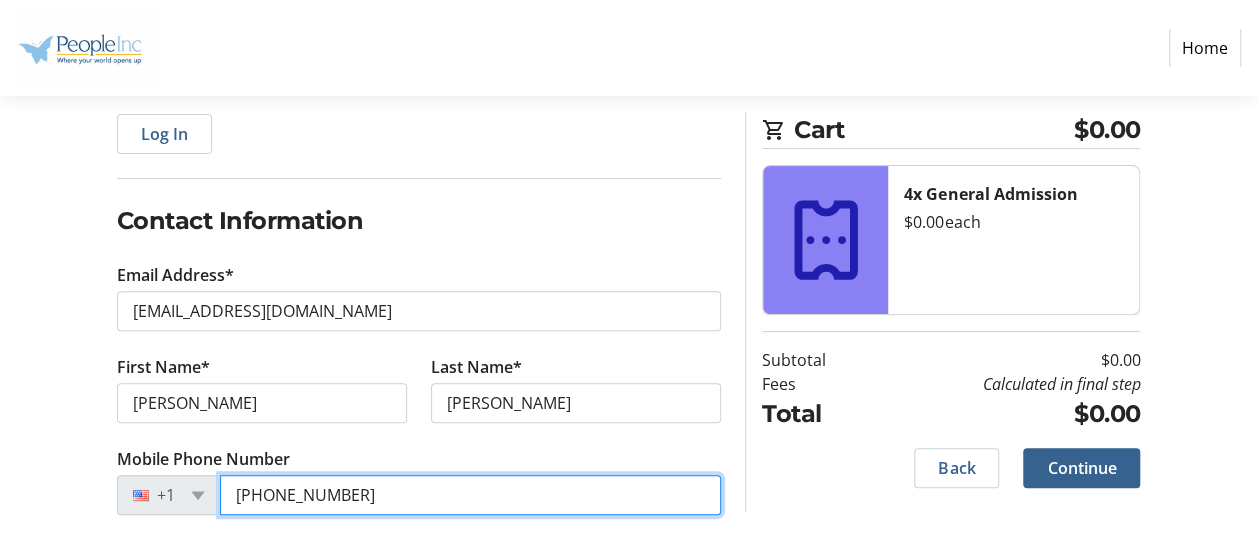 drag, startPoint x: 279, startPoint y: 493, endPoint x: 358, endPoint y: 498, distance: 79.15807 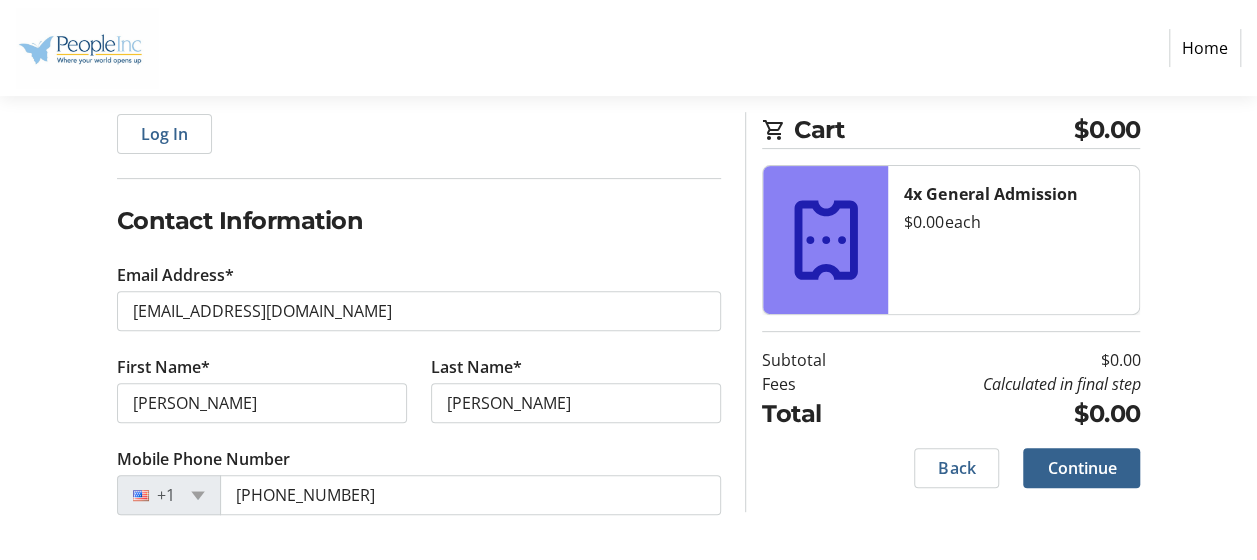 click on "Cart $0.00 4x General Admission  $0.00   each  Subtotal  $0.00  Fees  Calculated in final step  Total  $0.00   Back   Continue" 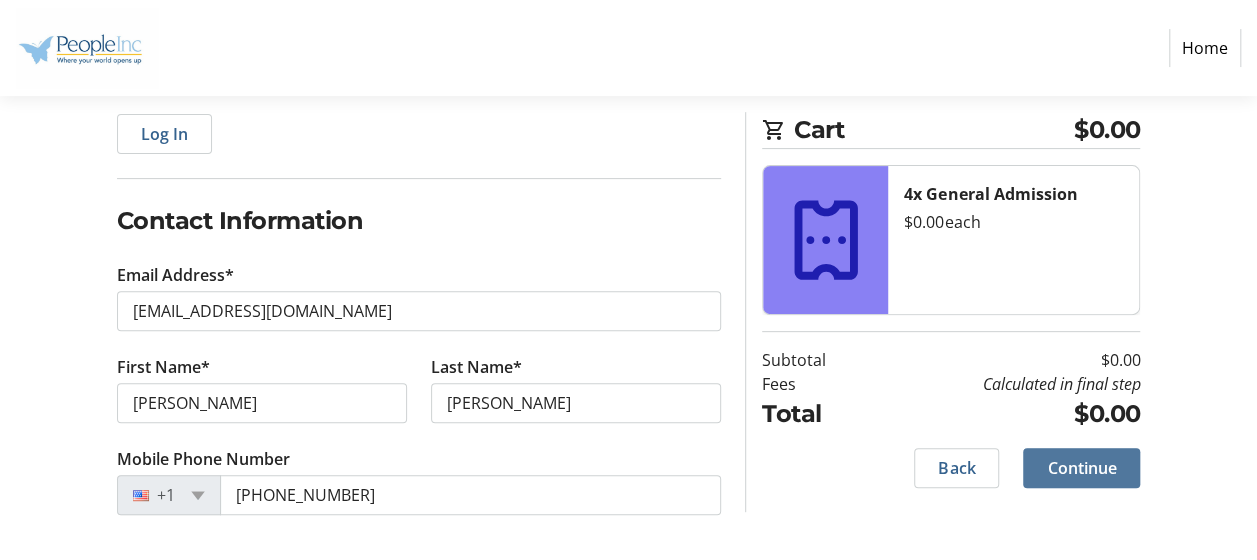 click on "Continue" 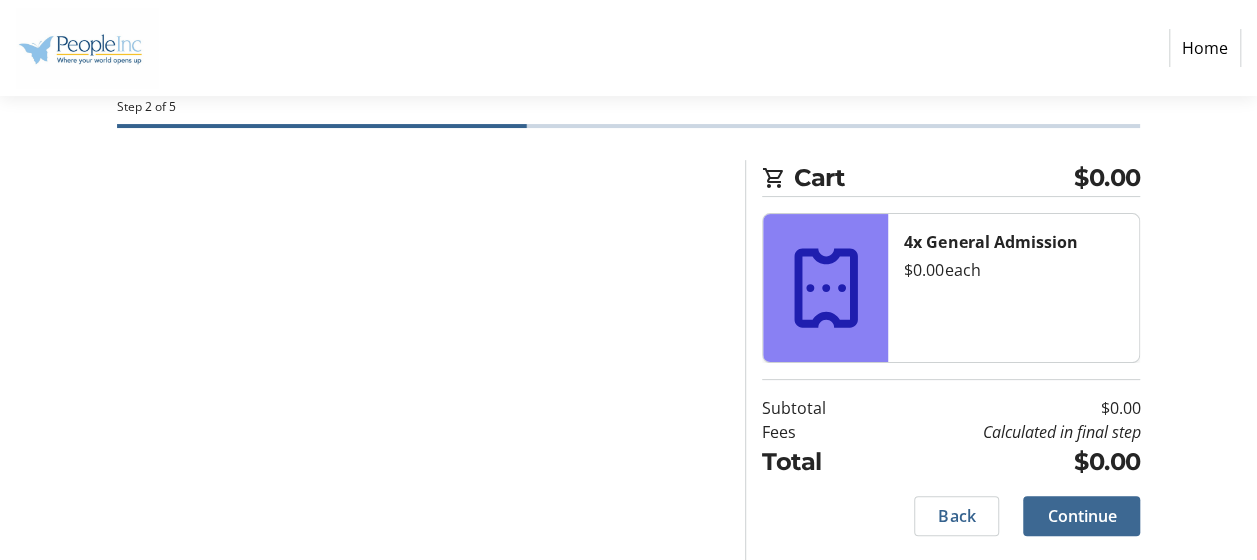 scroll, scrollTop: 100, scrollLeft: 0, axis: vertical 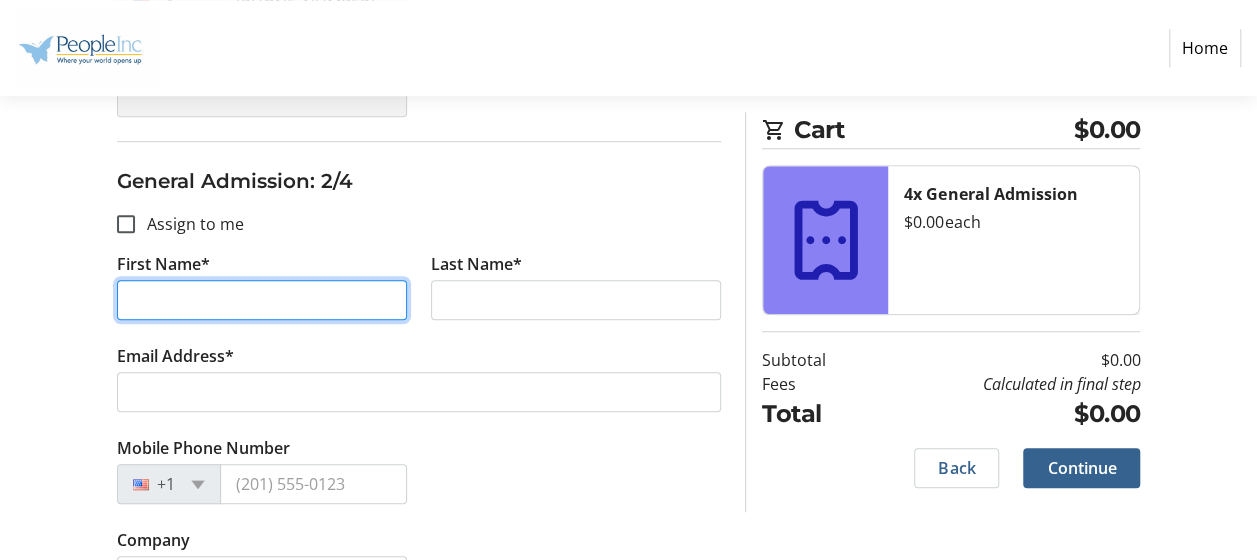 click on "First Name*" at bounding box center (262, 300) 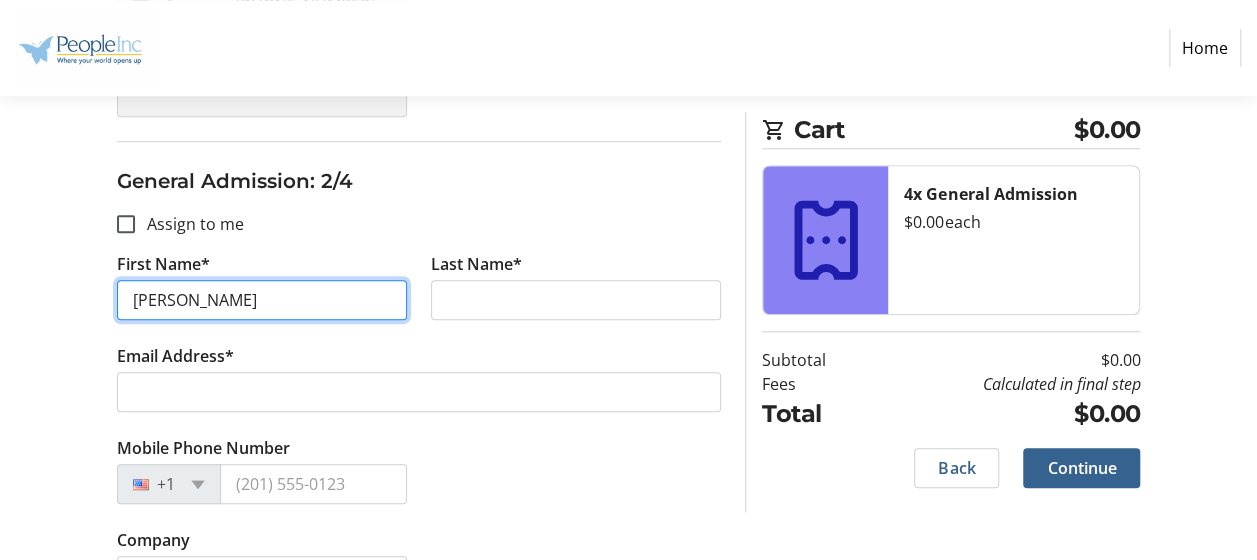 type on "[PERSON_NAME]" 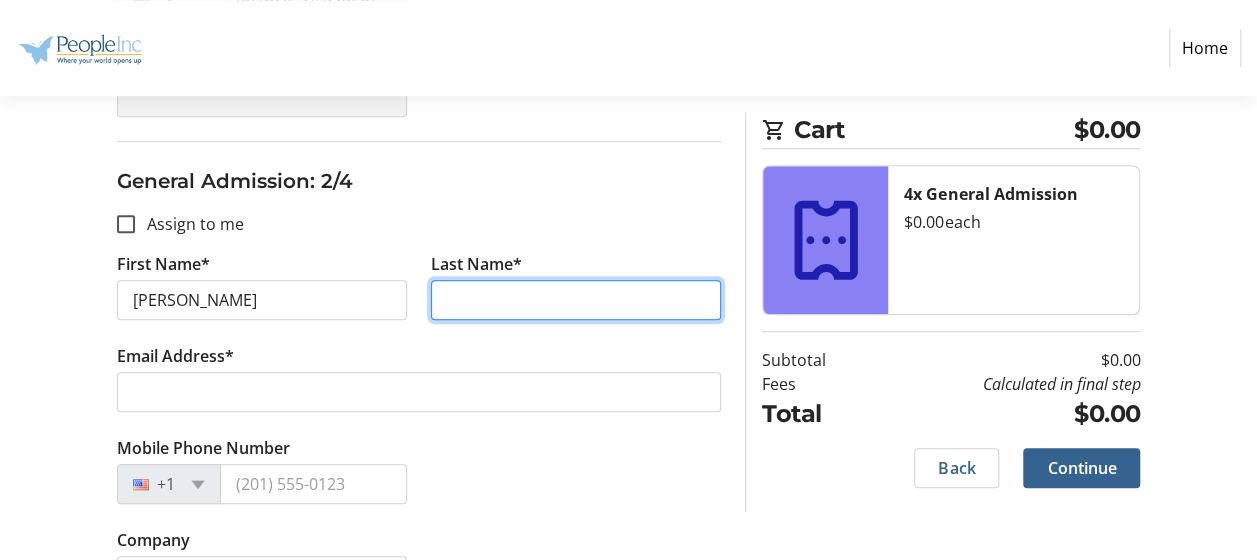 click on "Last Name*" at bounding box center (576, 300) 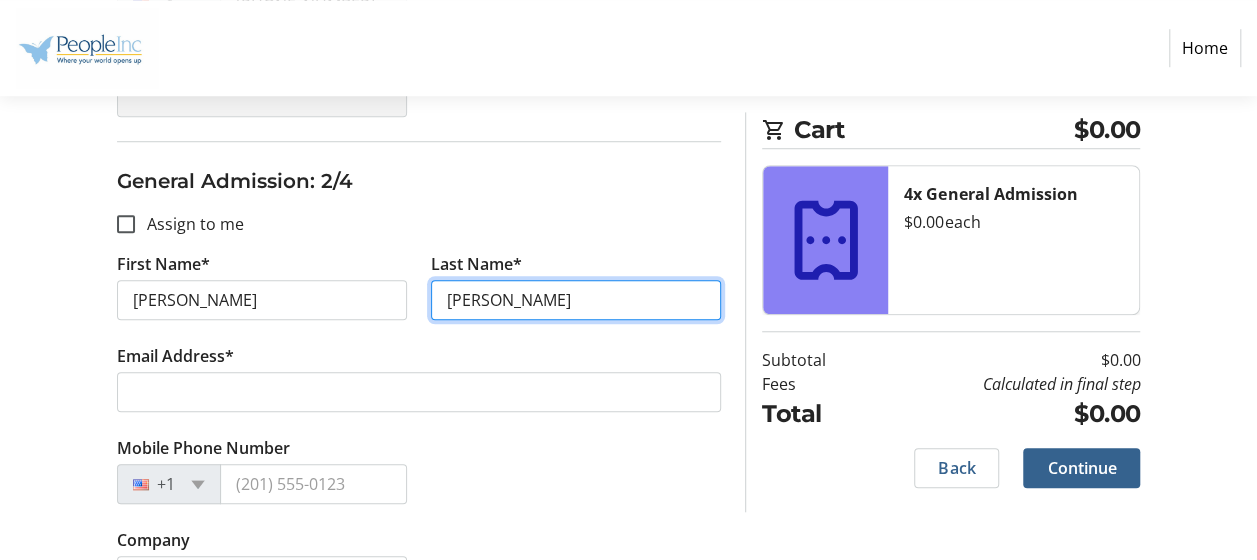 type on "[PERSON_NAME]" 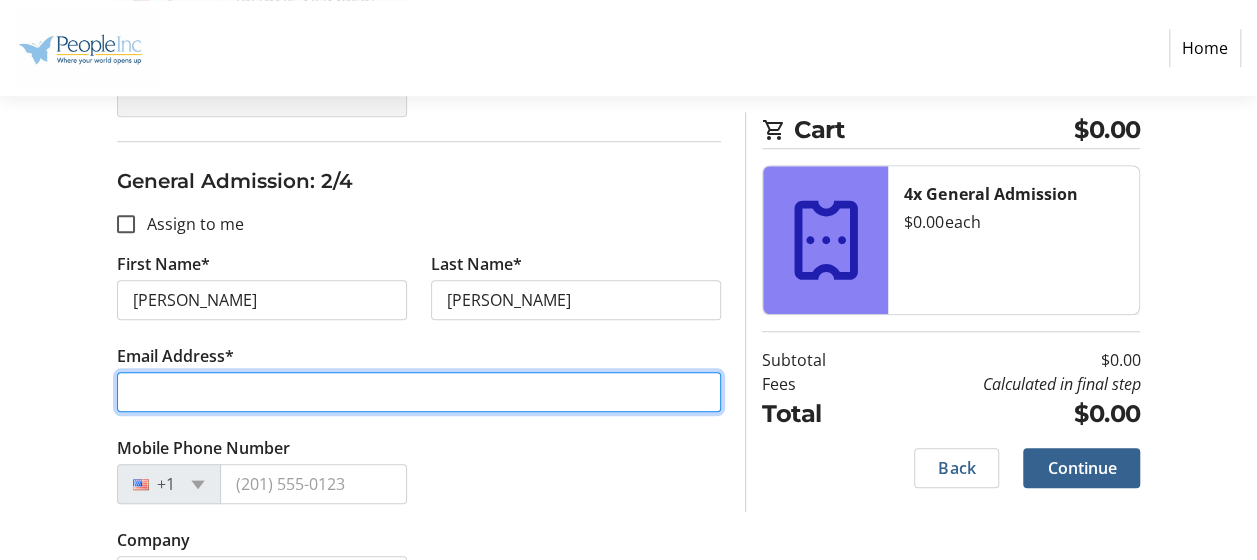 click on "Email Address*" at bounding box center (419, 392) 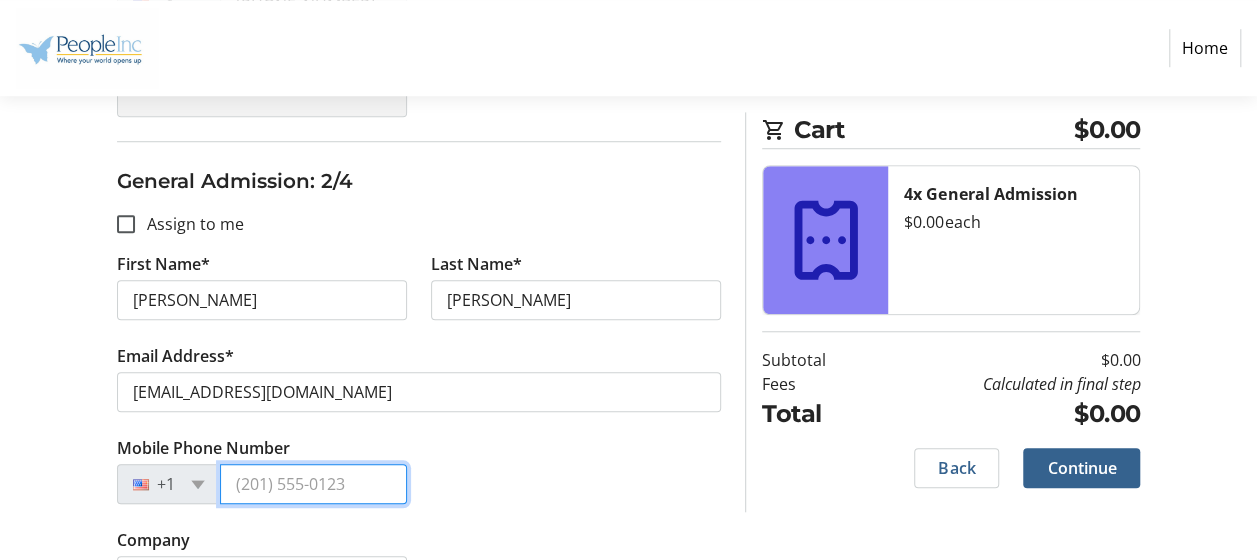 type on "[PHONE_NUMBER]" 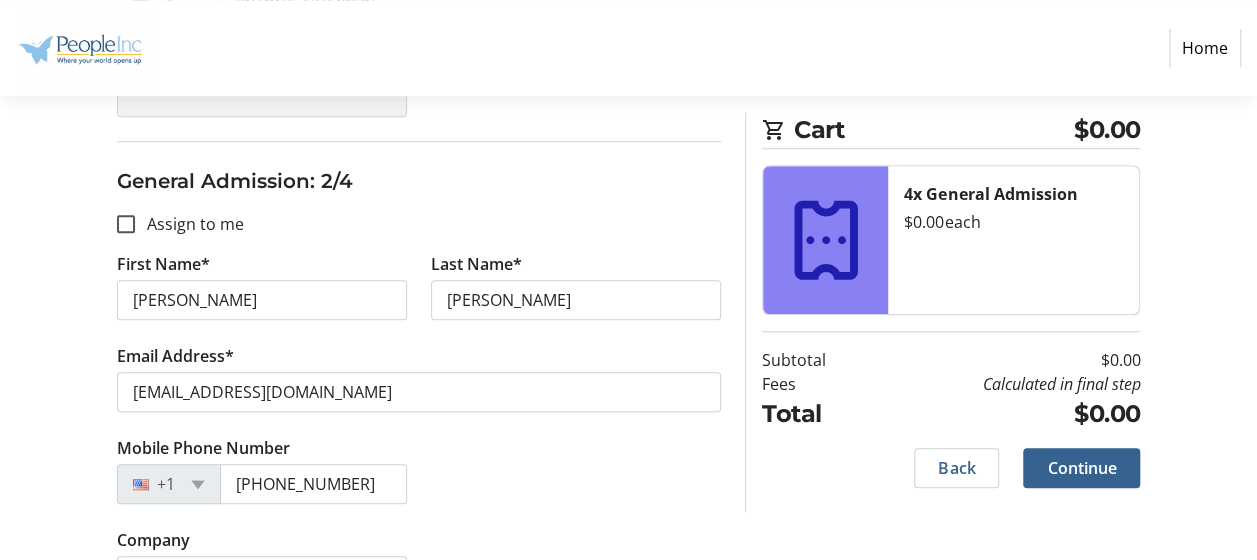 type on "[PERSON_NAME]" 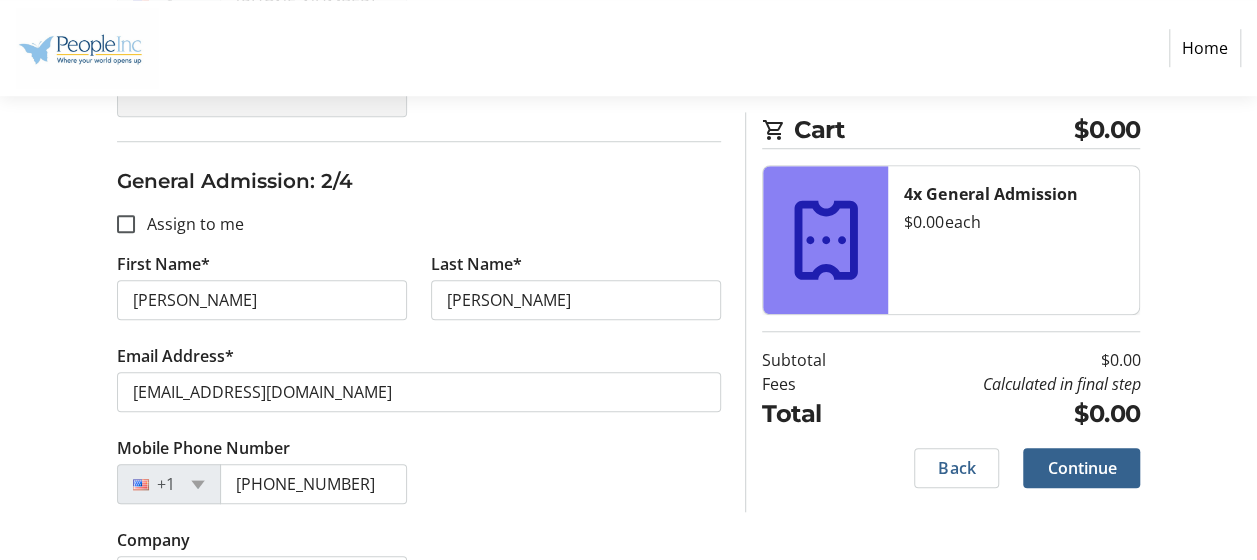 type on "[PERSON_NAME]" 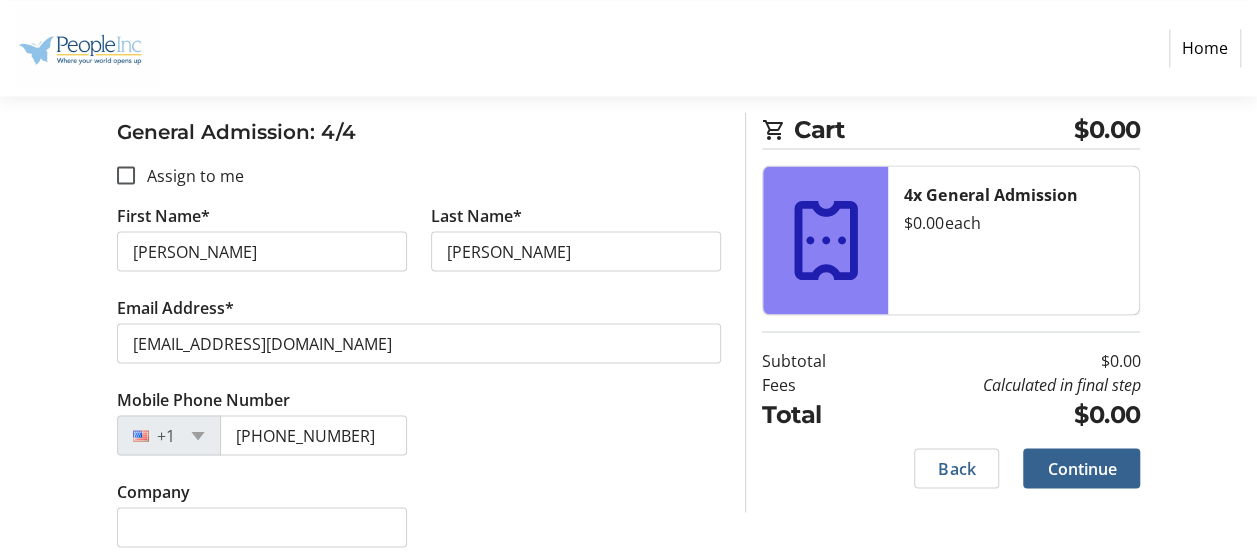 scroll, scrollTop: 1708, scrollLeft: 0, axis: vertical 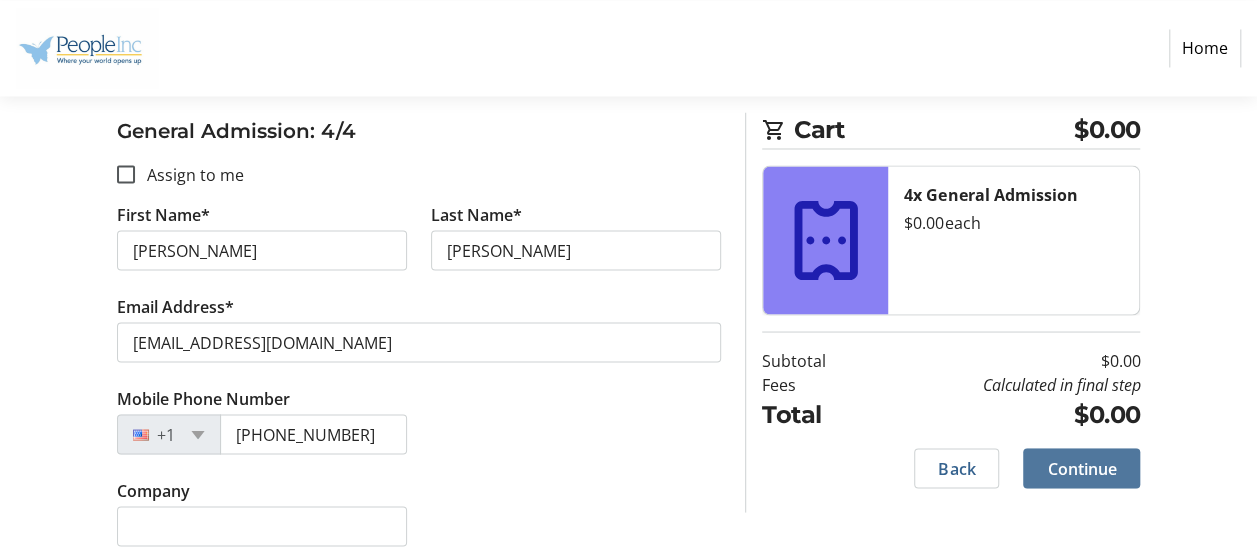 click on "Continue" 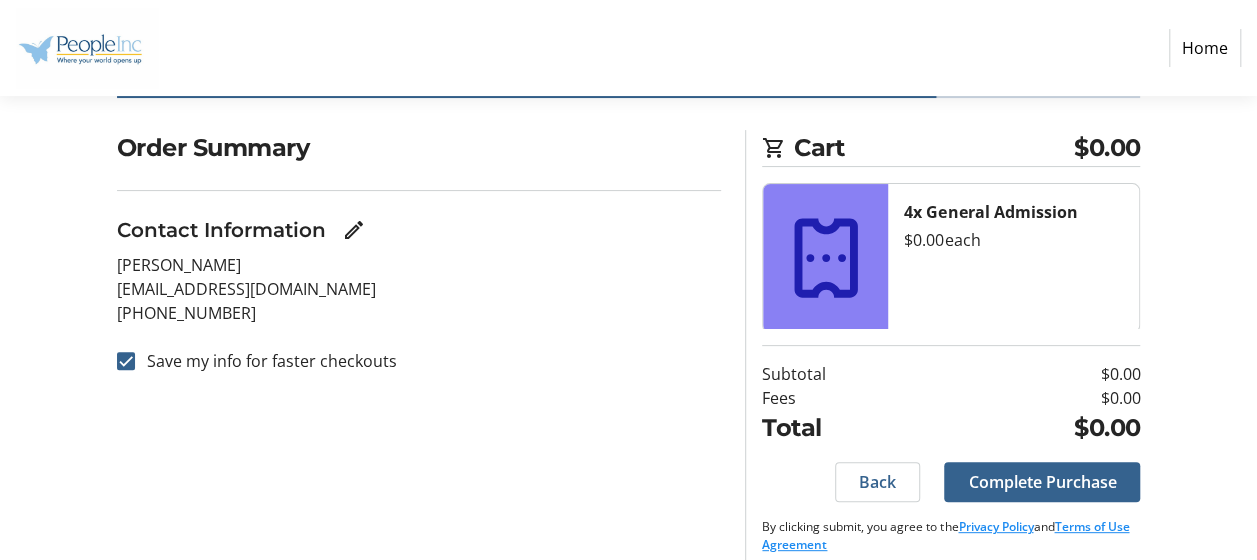 scroll, scrollTop: 150, scrollLeft: 0, axis: vertical 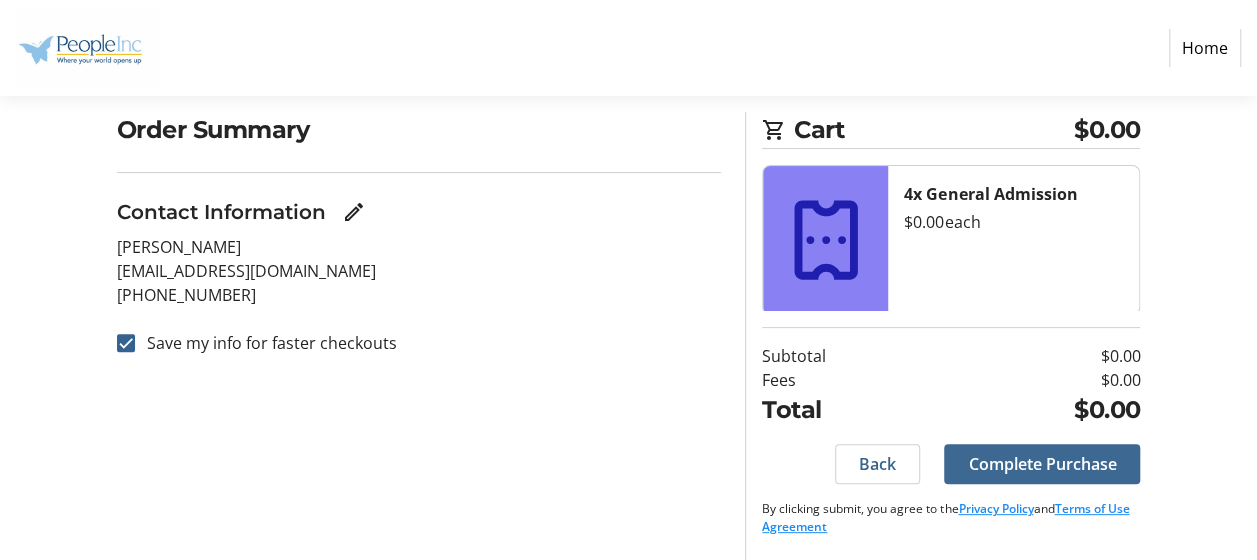click on "Complete Purchase" 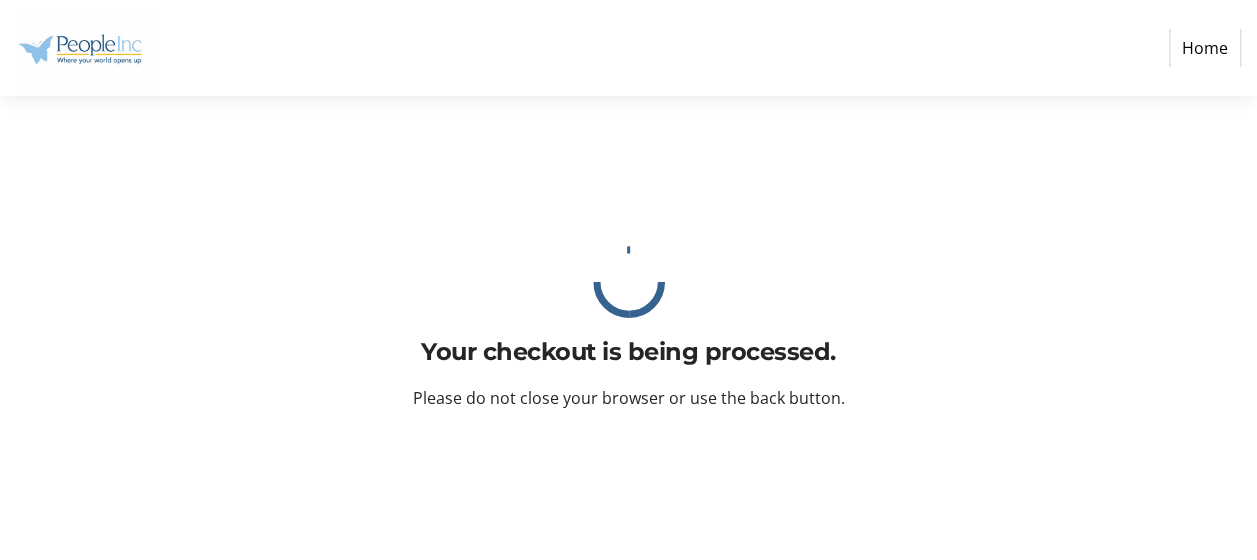 scroll, scrollTop: 0, scrollLeft: 0, axis: both 